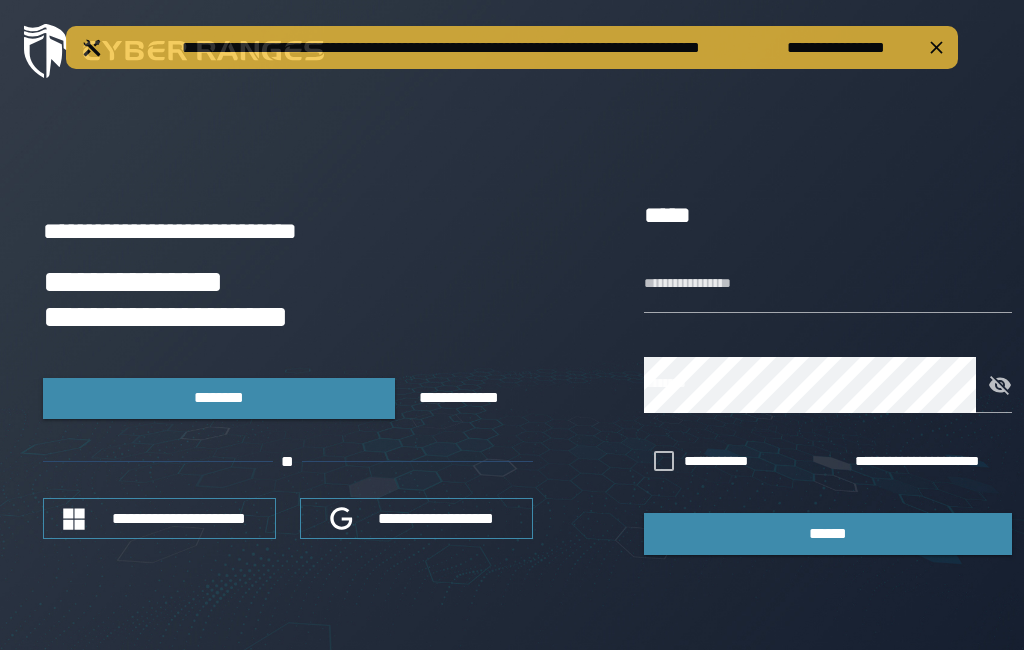 scroll, scrollTop: 0, scrollLeft: 0, axis: both 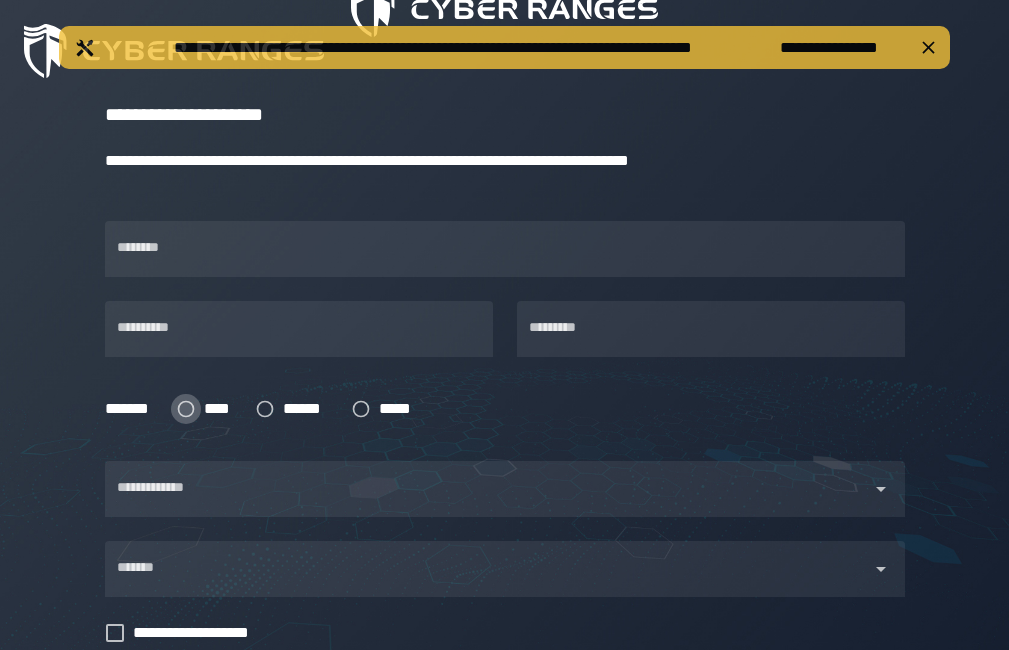 click 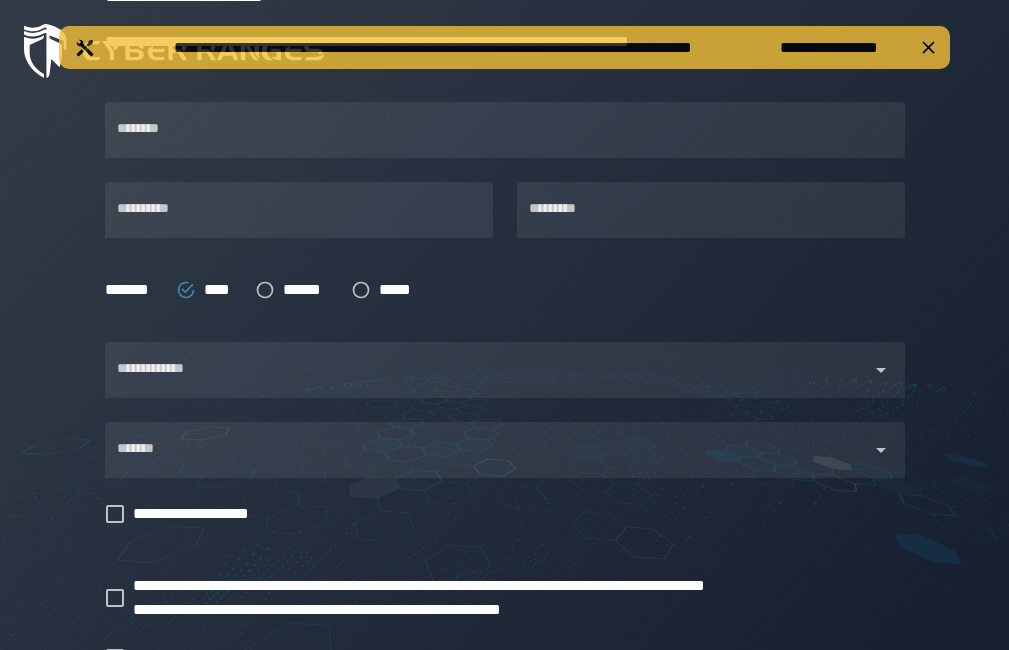 scroll, scrollTop: 360, scrollLeft: 0, axis: vertical 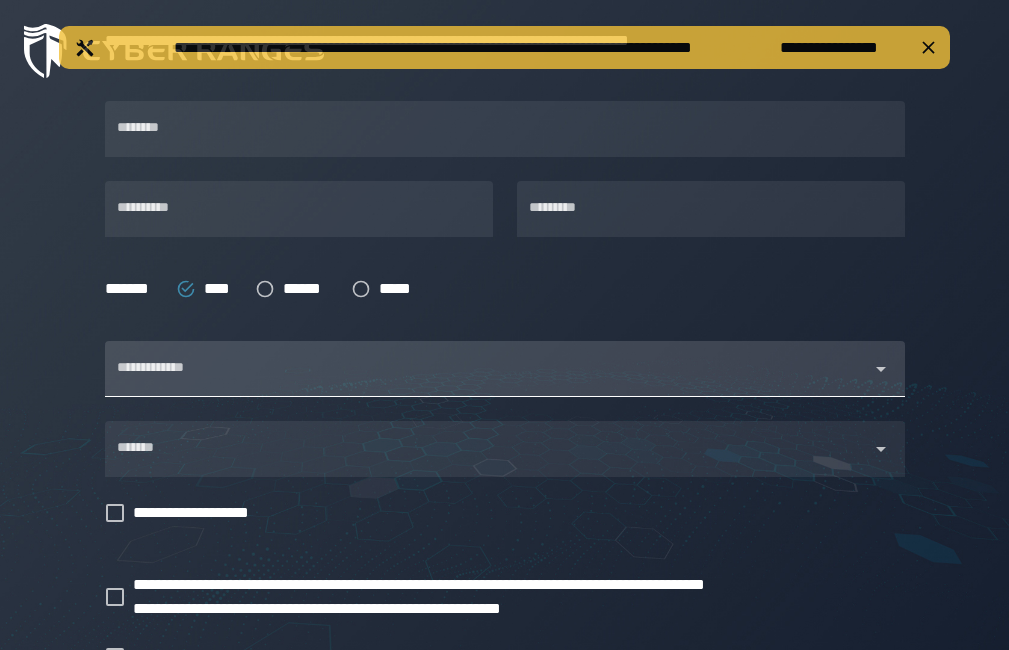 click at bounding box center [487, 381] 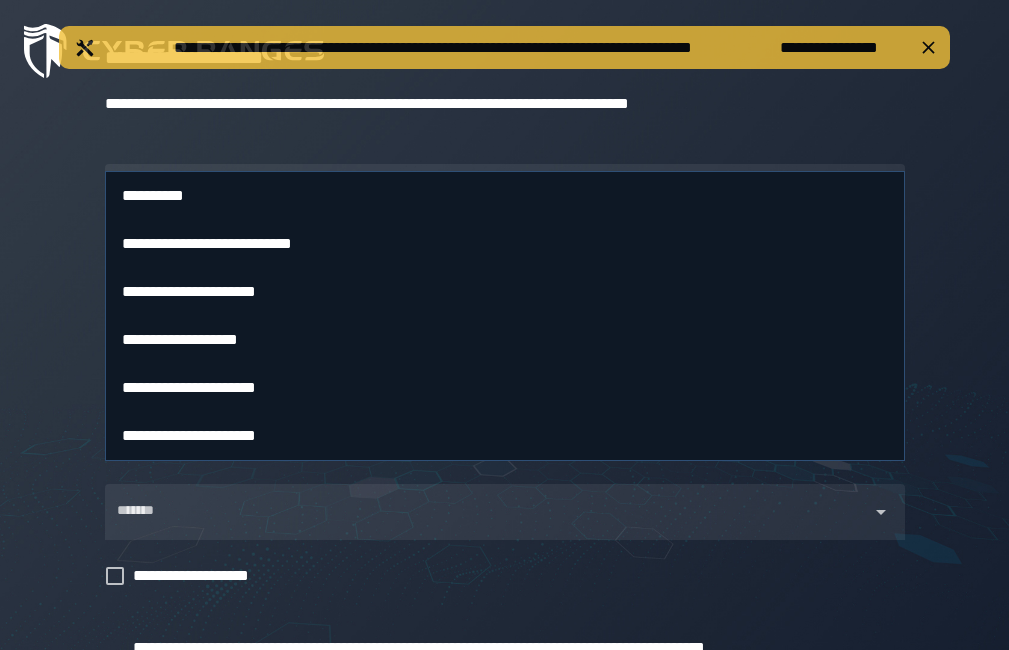 scroll, scrollTop: 240, scrollLeft: 0, axis: vertical 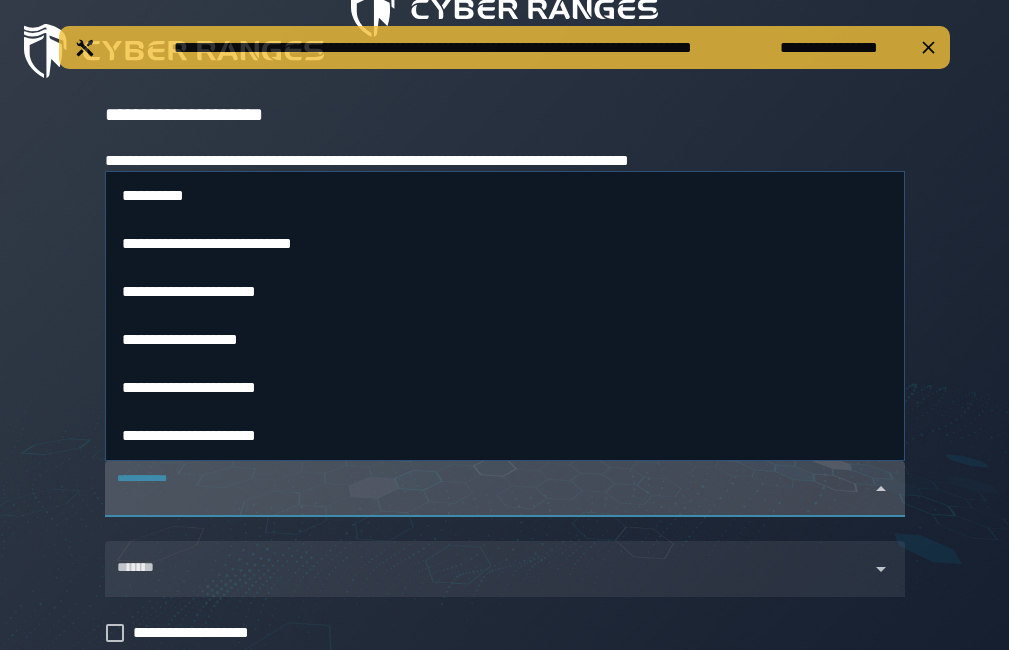 click on "**********" at bounding box center [505, 387] 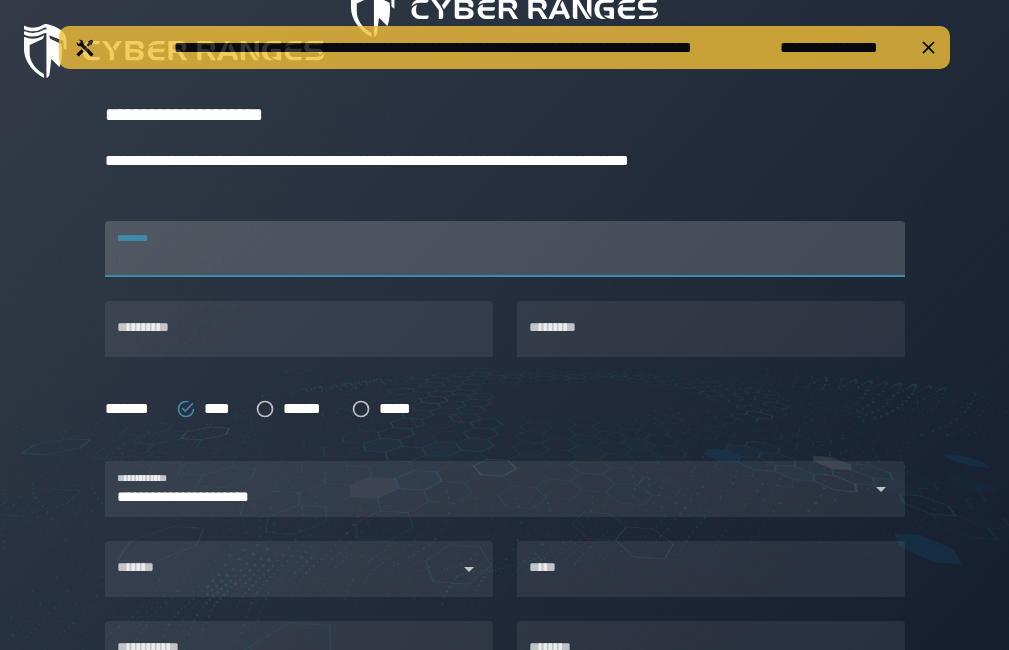 click on "********" at bounding box center [505, 249] 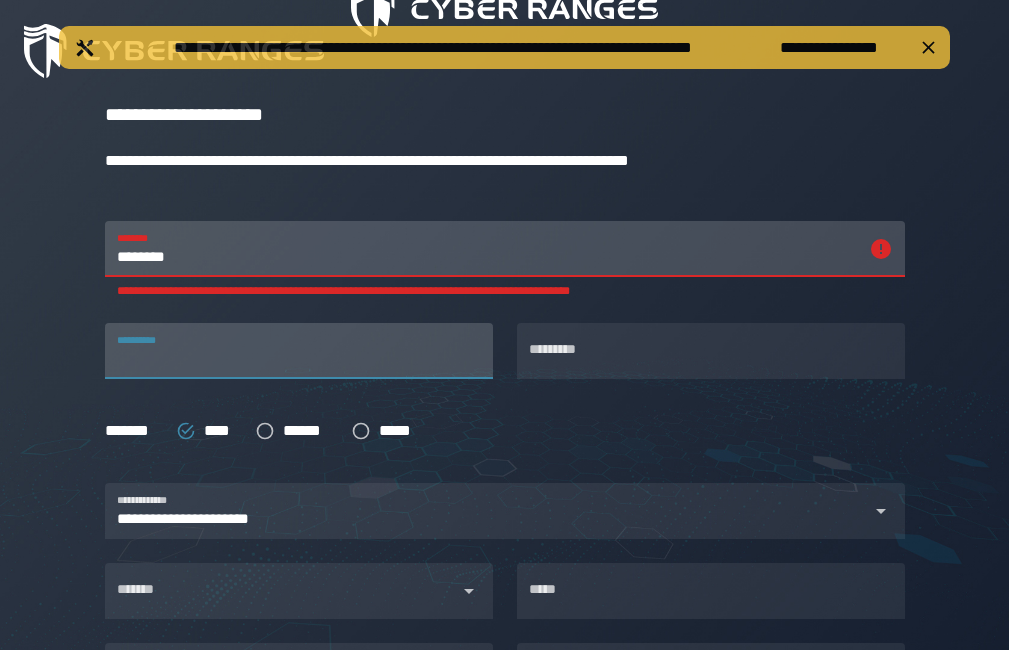 click on "**********" at bounding box center [299, 351] 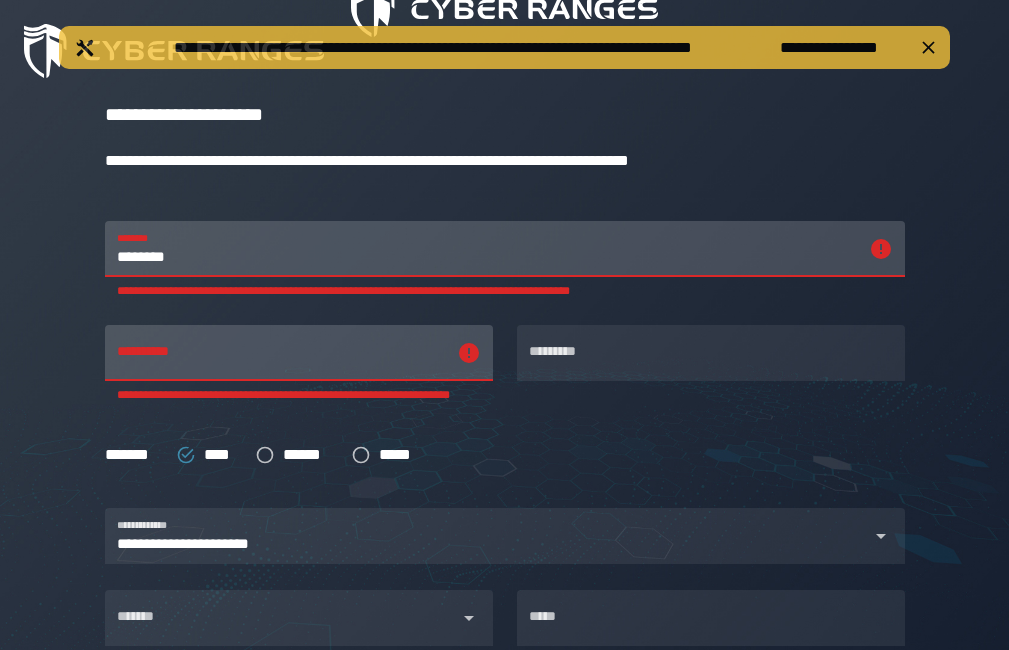 click on "********" at bounding box center [487, 249] 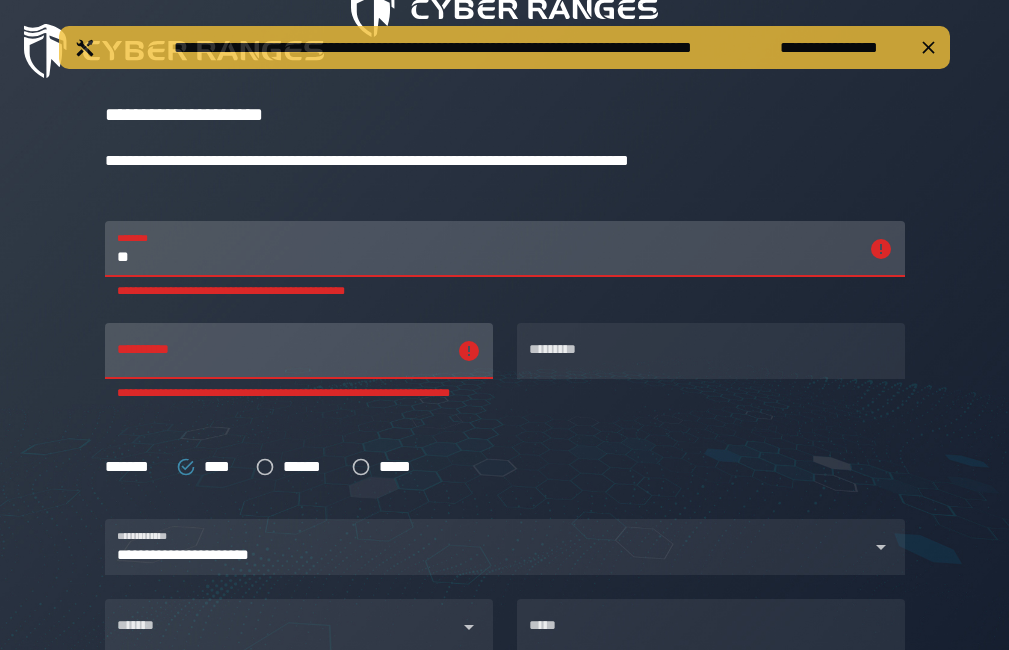 type on "*" 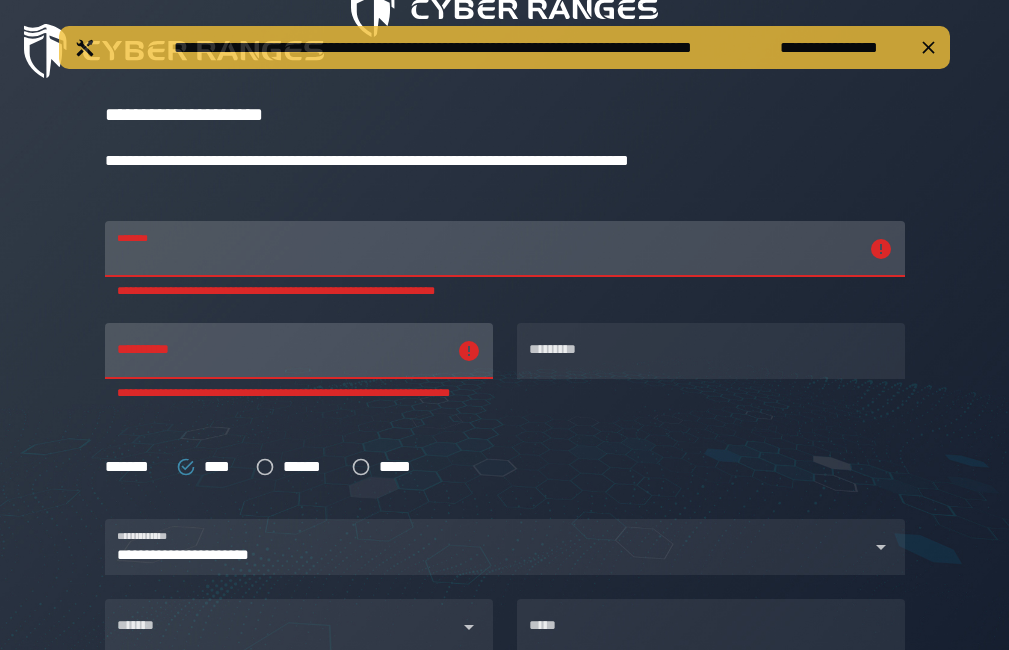 type 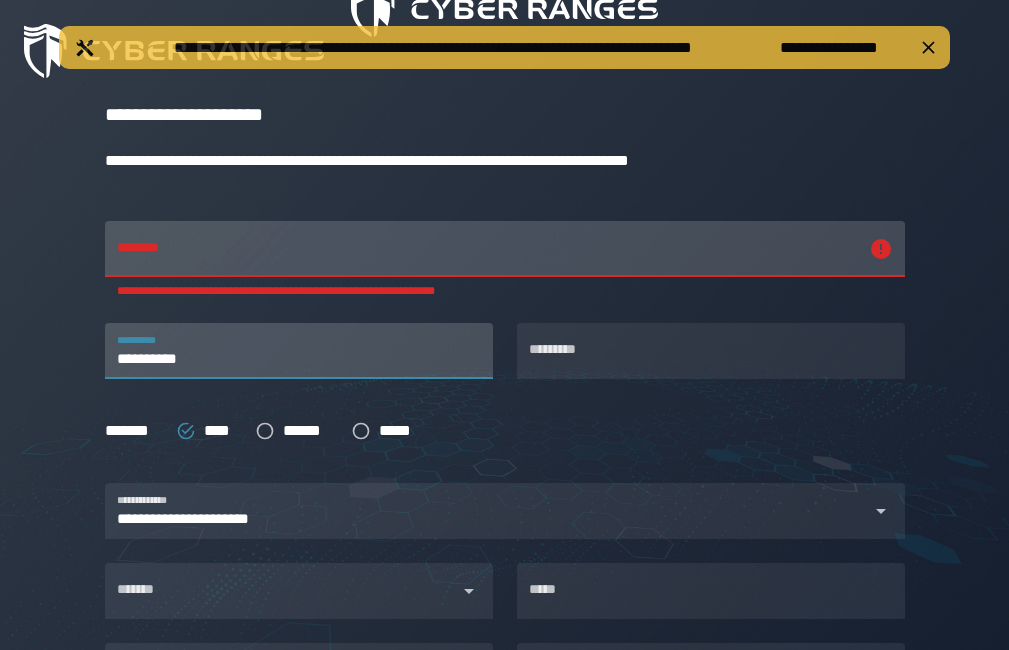 type on "**********" 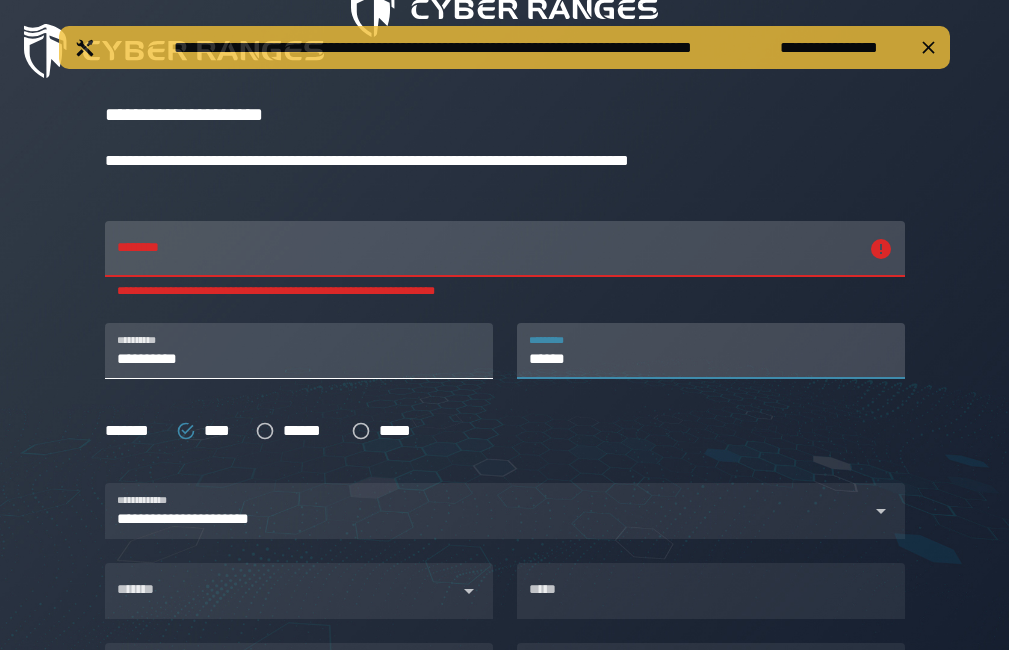 type on "******" 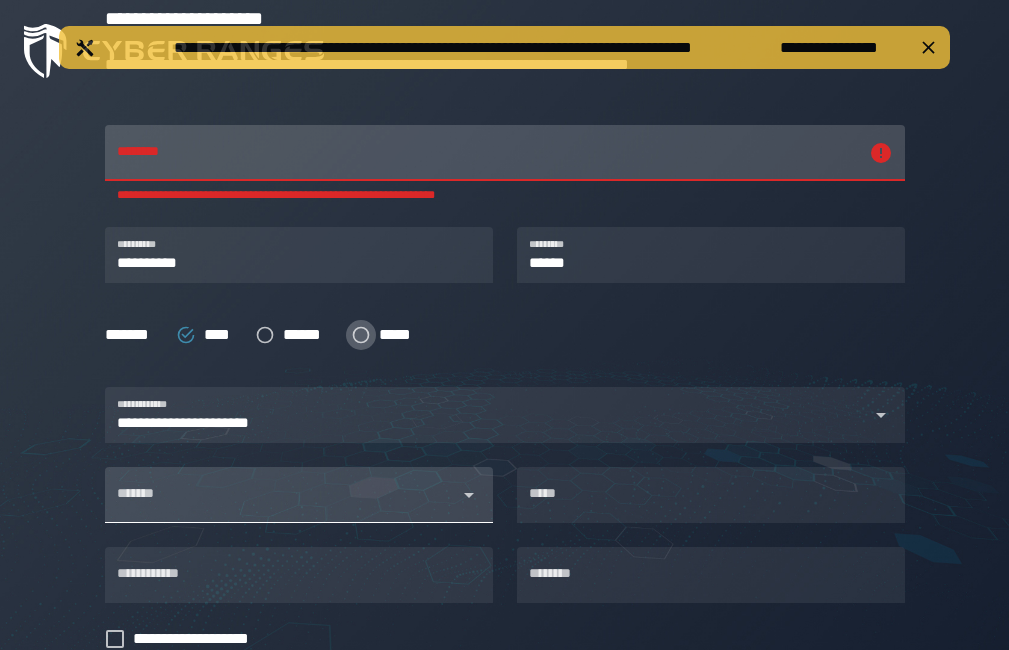 scroll, scrollTop: 480, scrollLeft: 0, axis: vertical 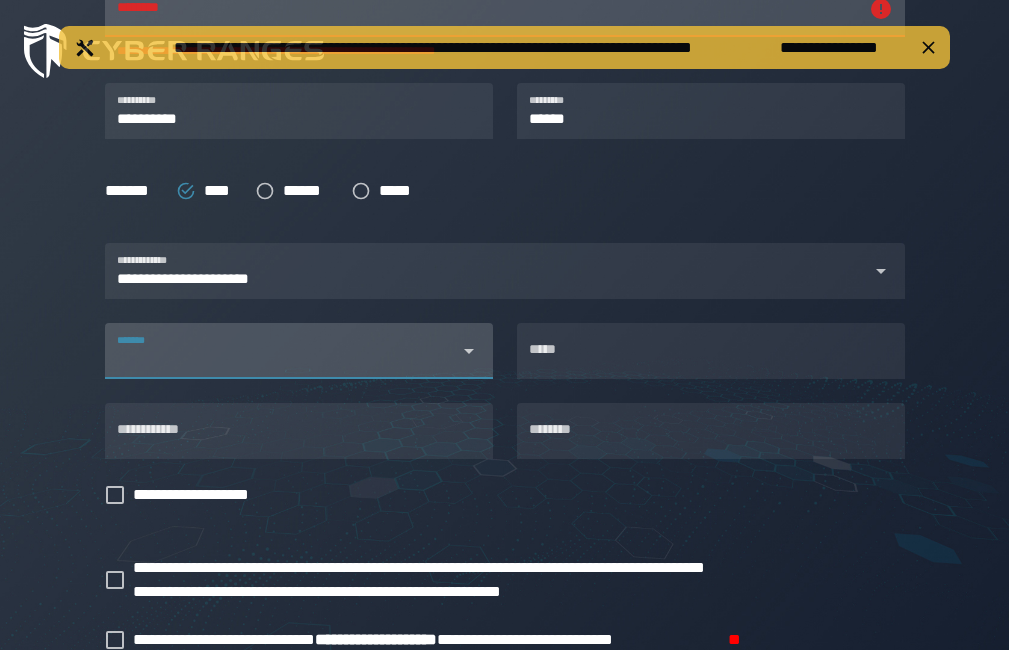 click on "*******" at bounding box center (281, 359) 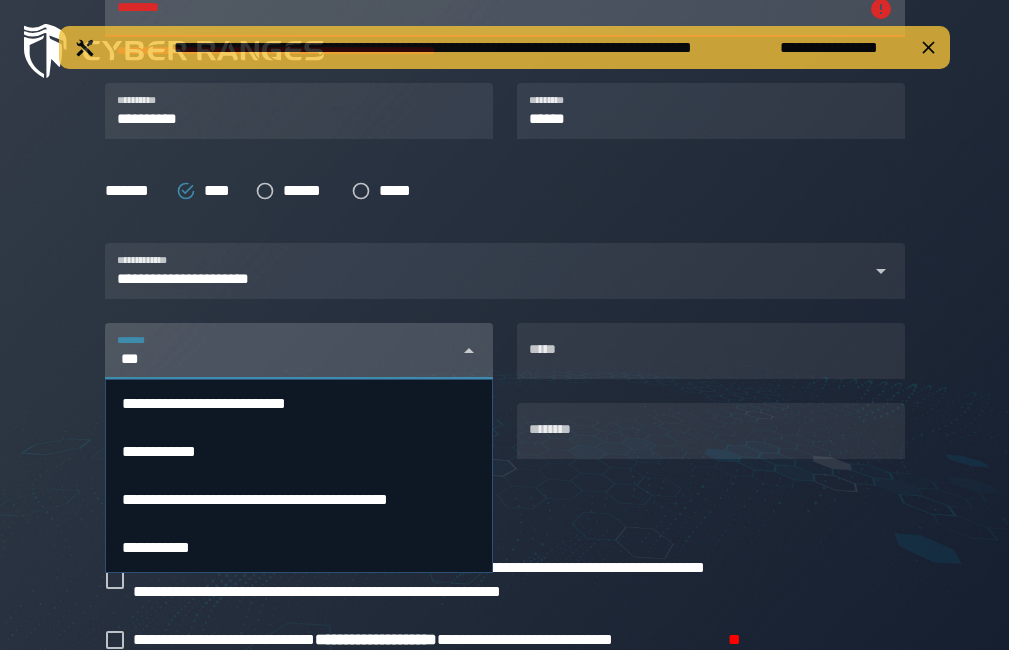 scroll, scrollTop: 0, scrollLeft: 0, axis: both 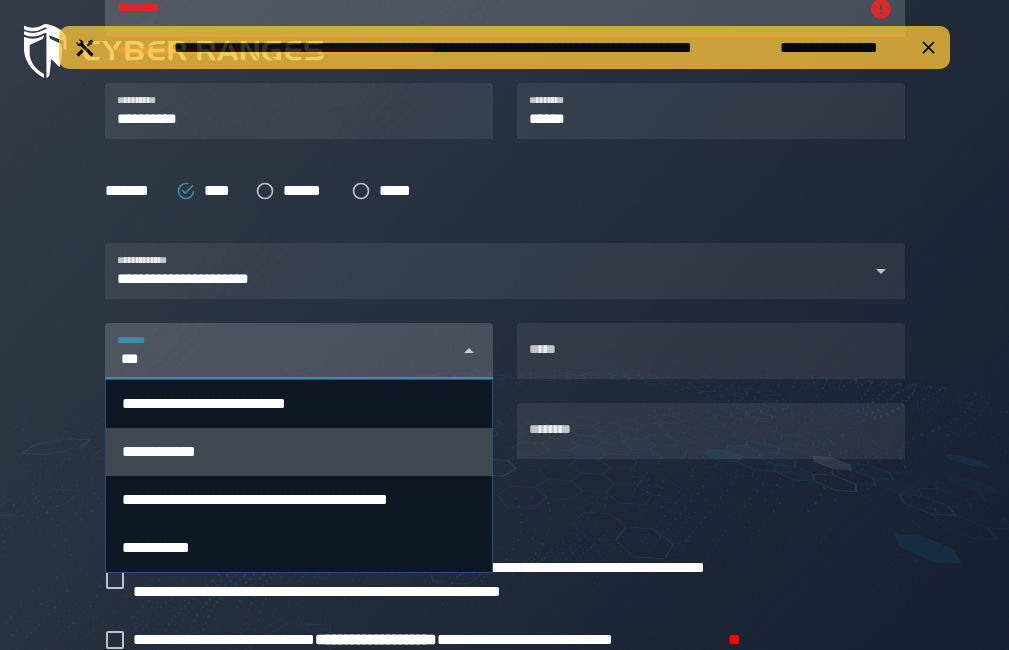 type on "***" 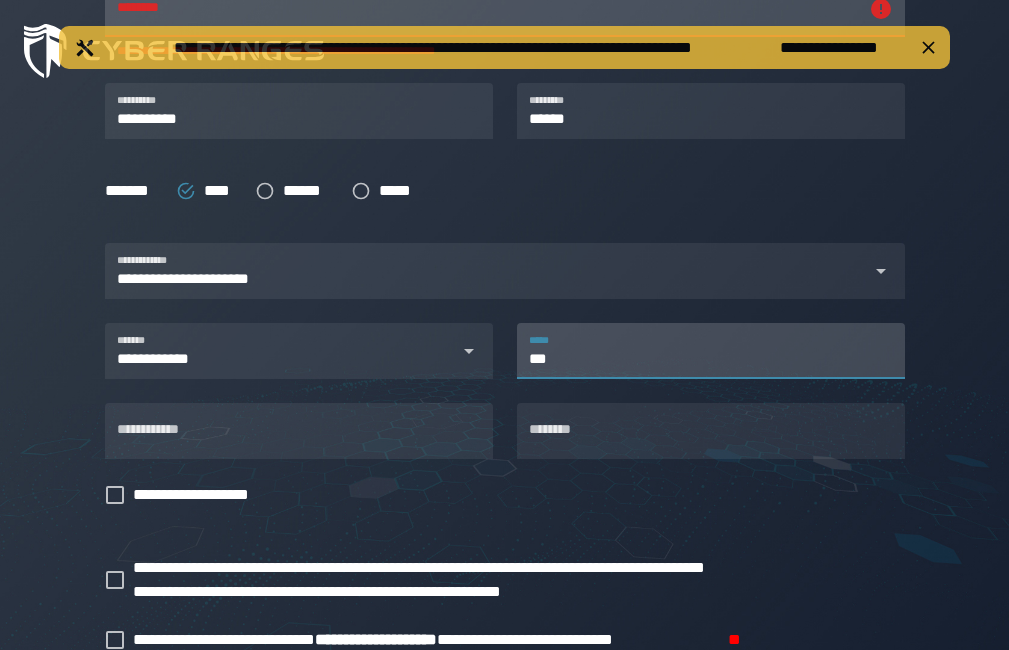 click on "***" at bounding box center (711, 351) 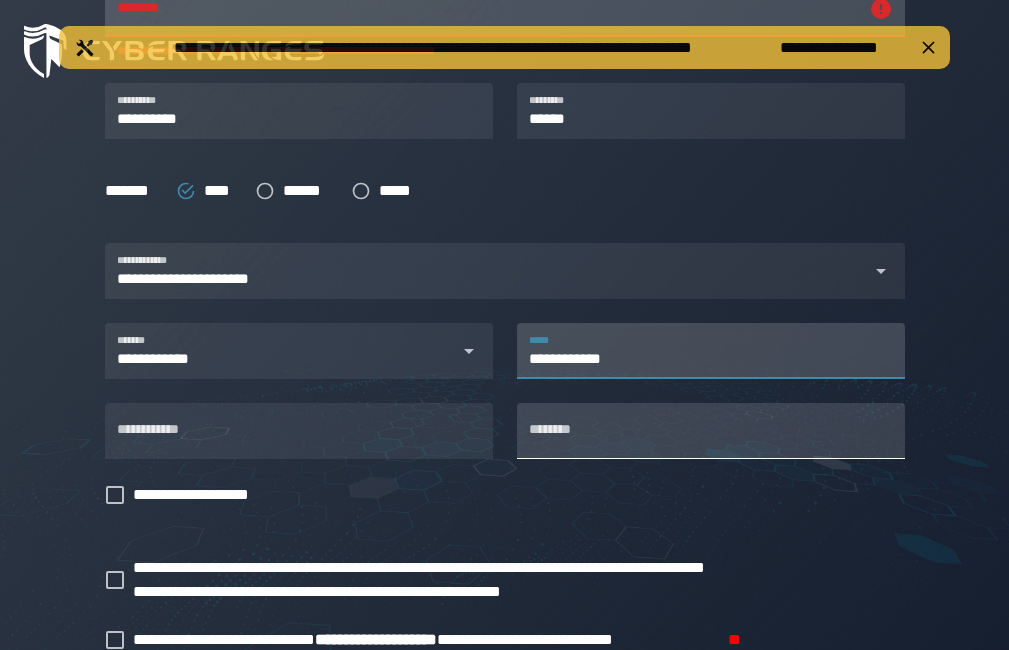 type on "**********" 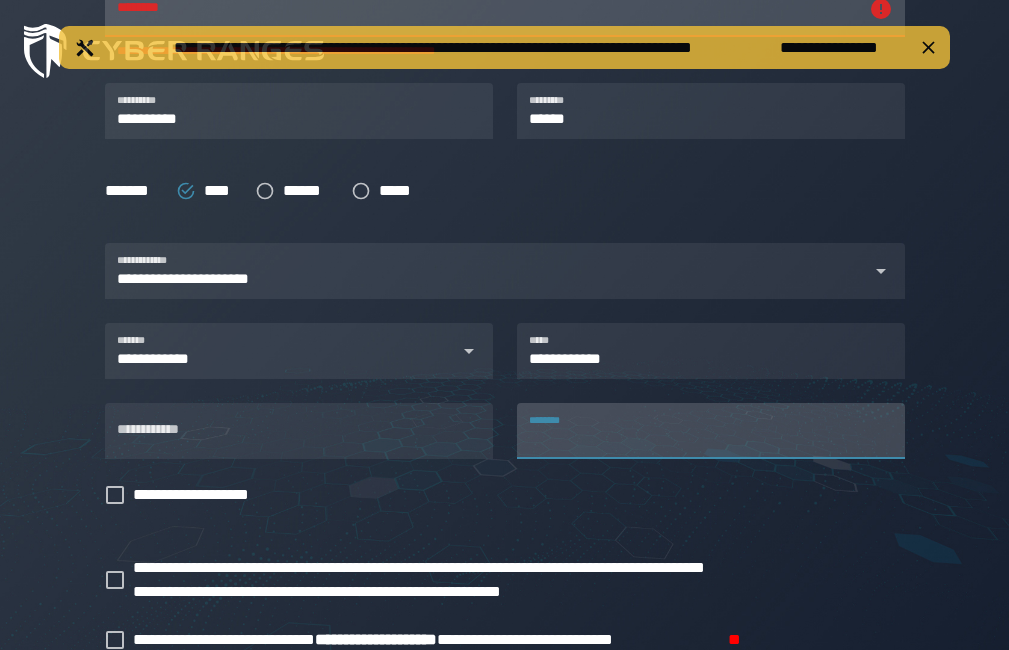 click on "********" at bounding box center [711, 431] 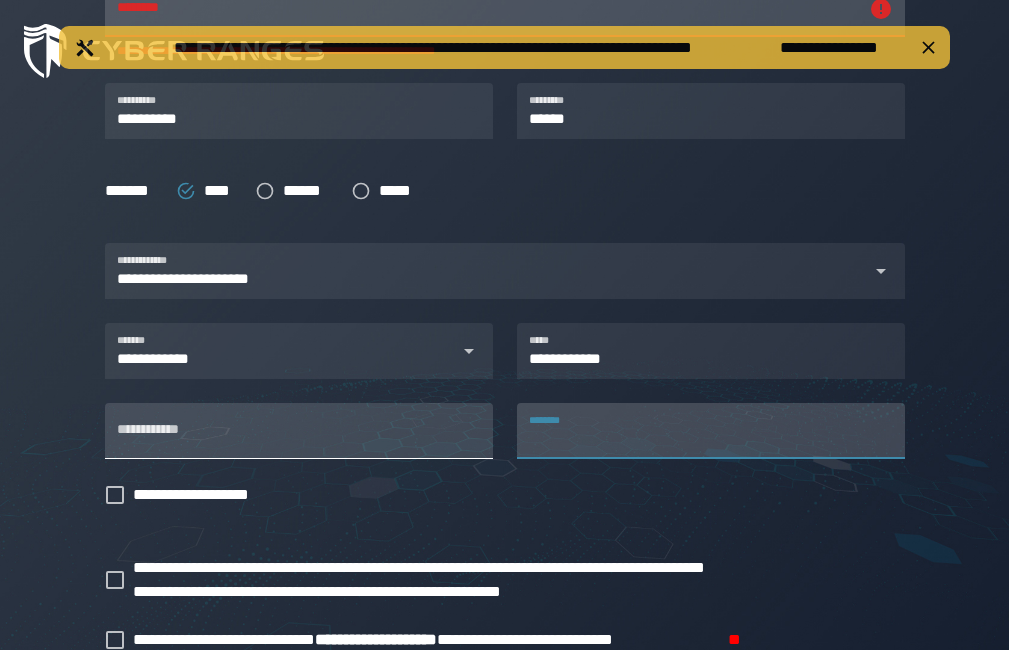 click on "**********" at bounding box center [299, 431] 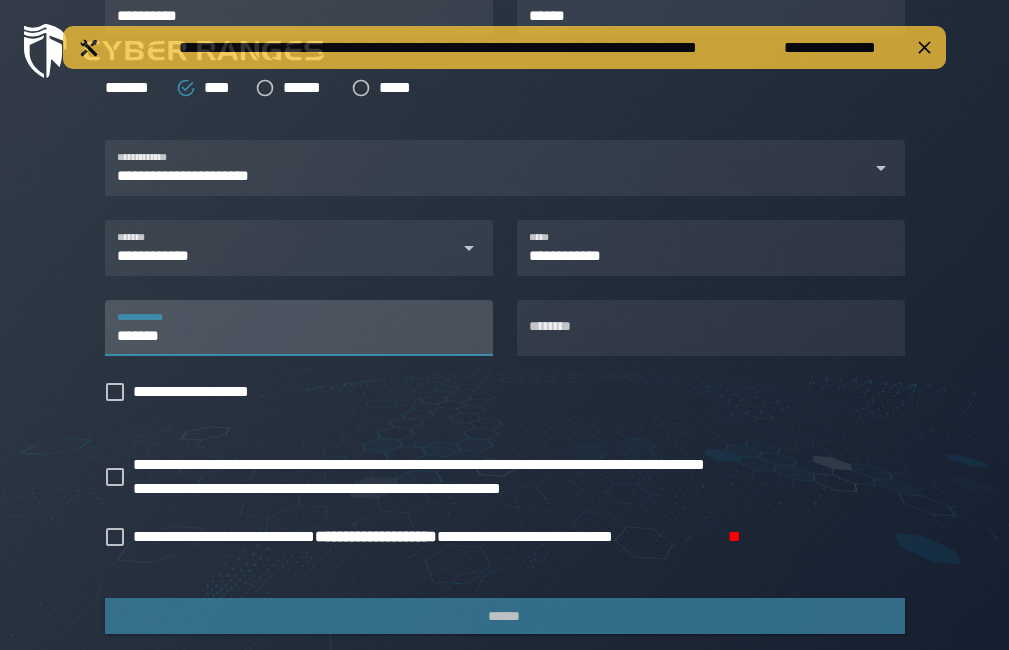 scroll, scrollTop: 703, scrollLeft: 0, axis: vertical 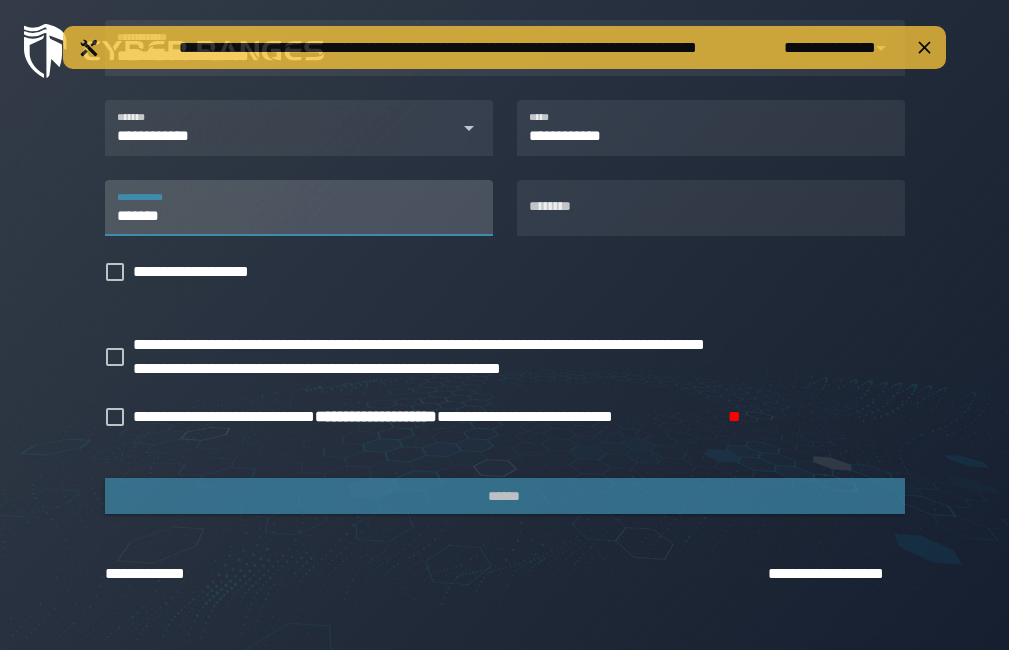 type on "*******" 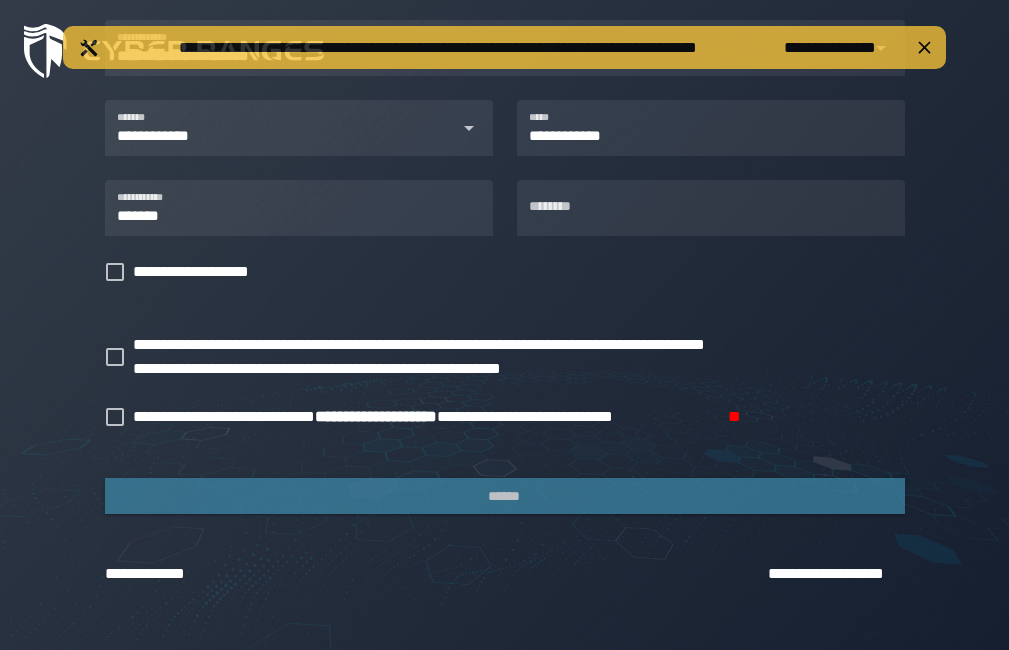 click on "**********" 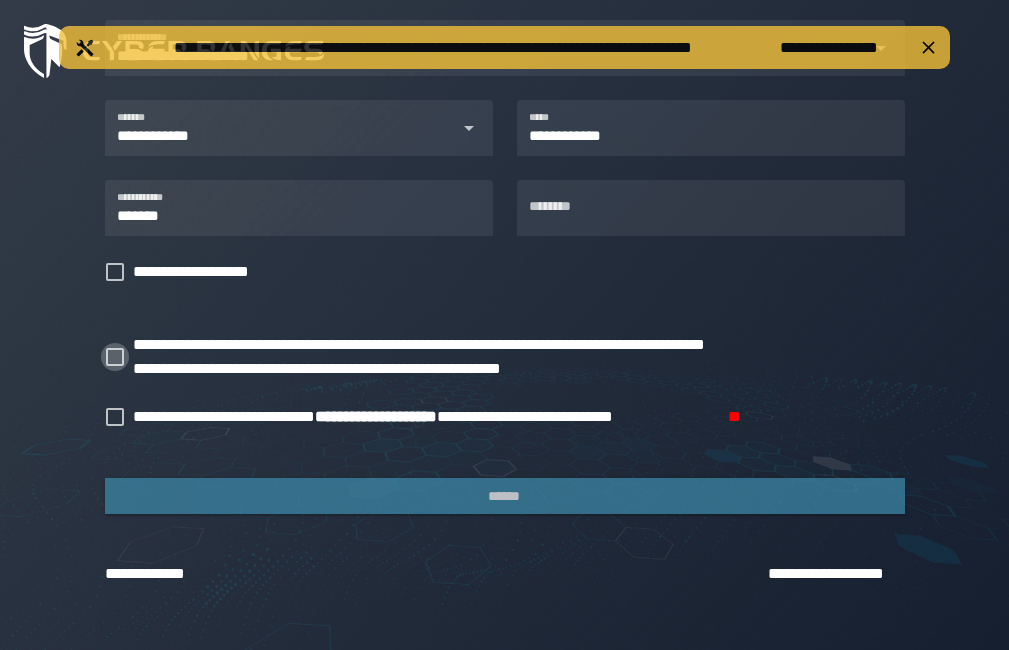 click at bounding box center [115, 357] 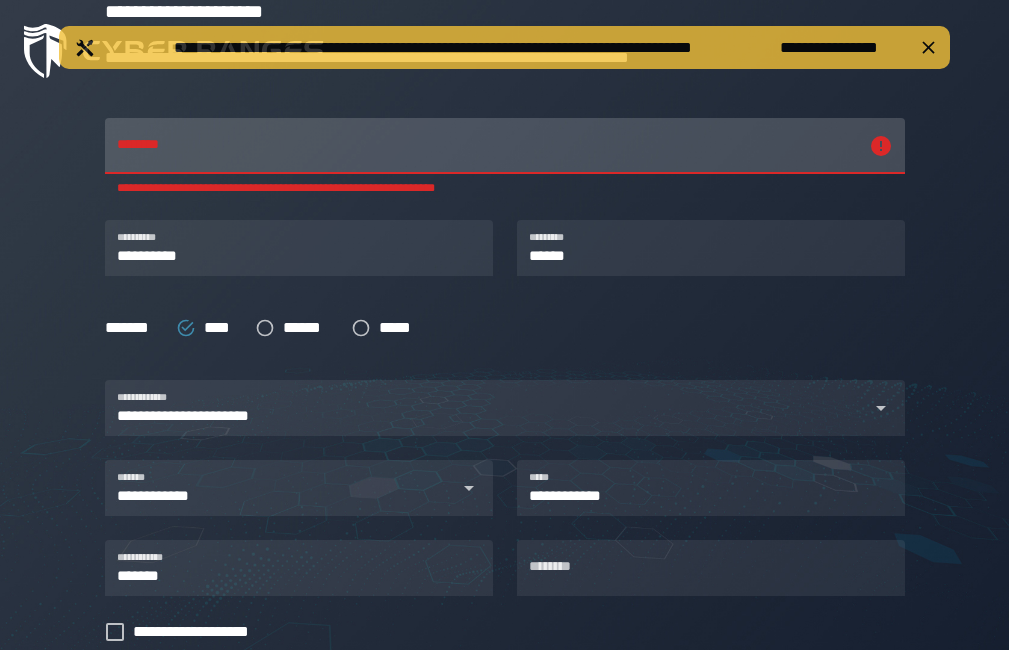 scroll, scrollTop: 223, scrollLeft: 0, axis: vertical 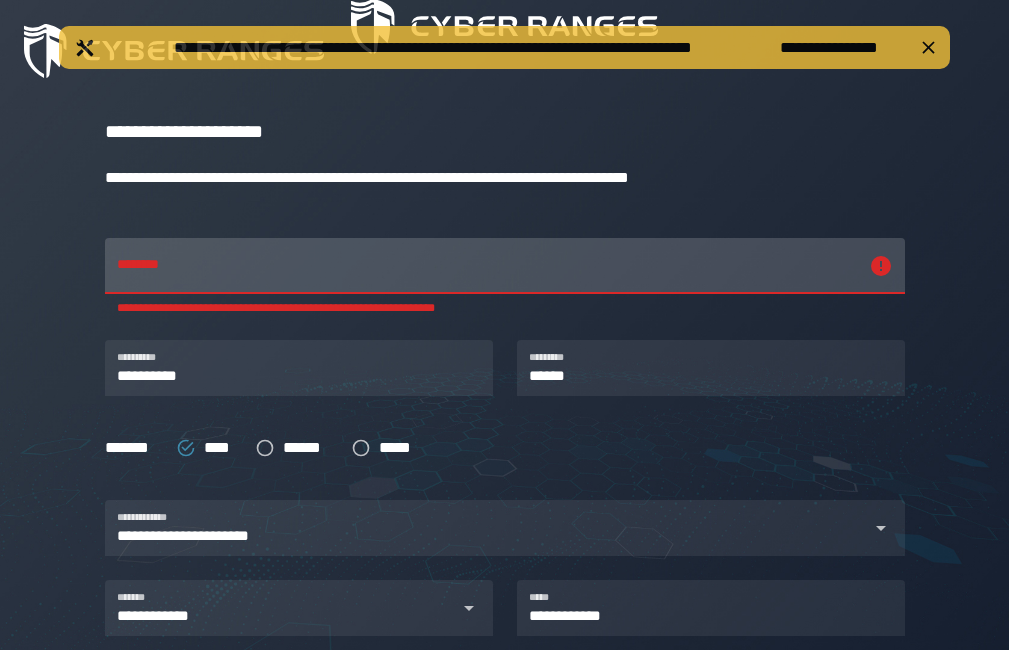 click on "**********" at bounding box center (487, 266) 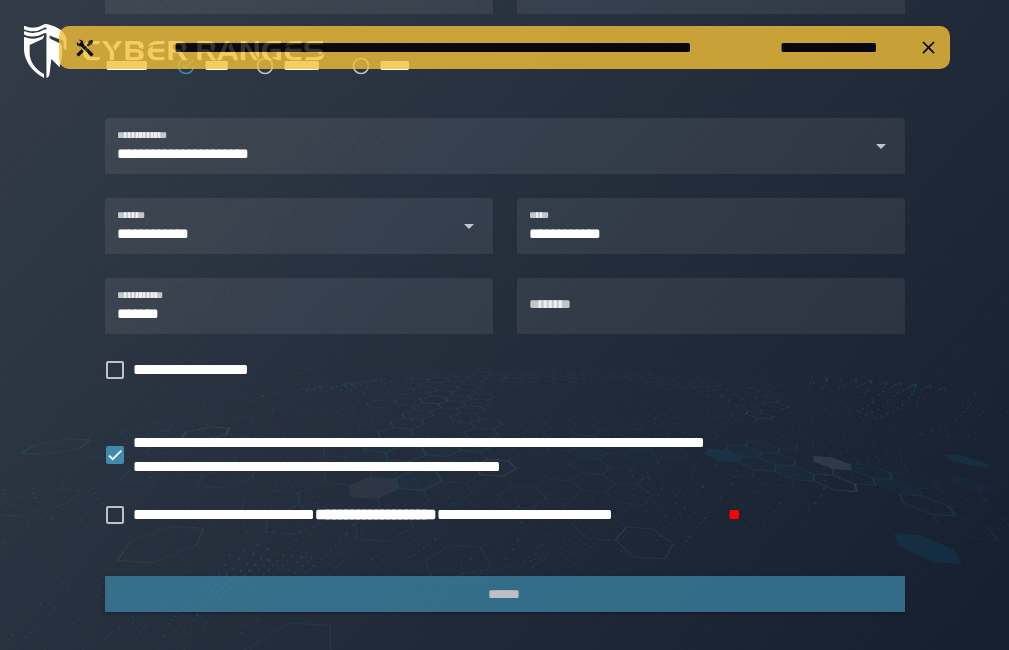 scroll, scrollTop: 681, scrollLeft: 0, axis: vertical 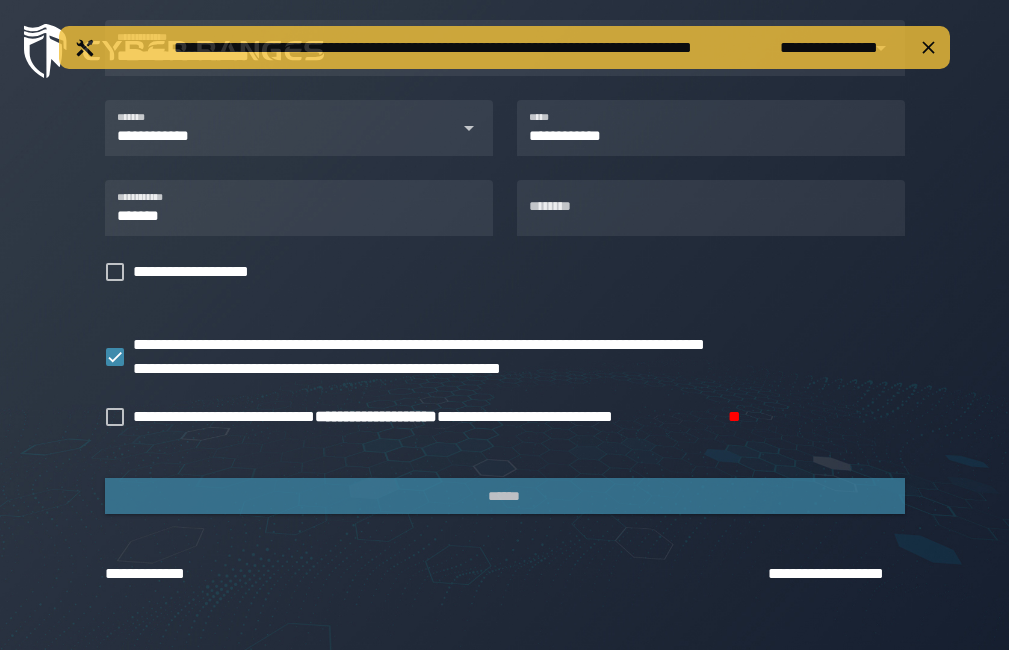 type on "*******" 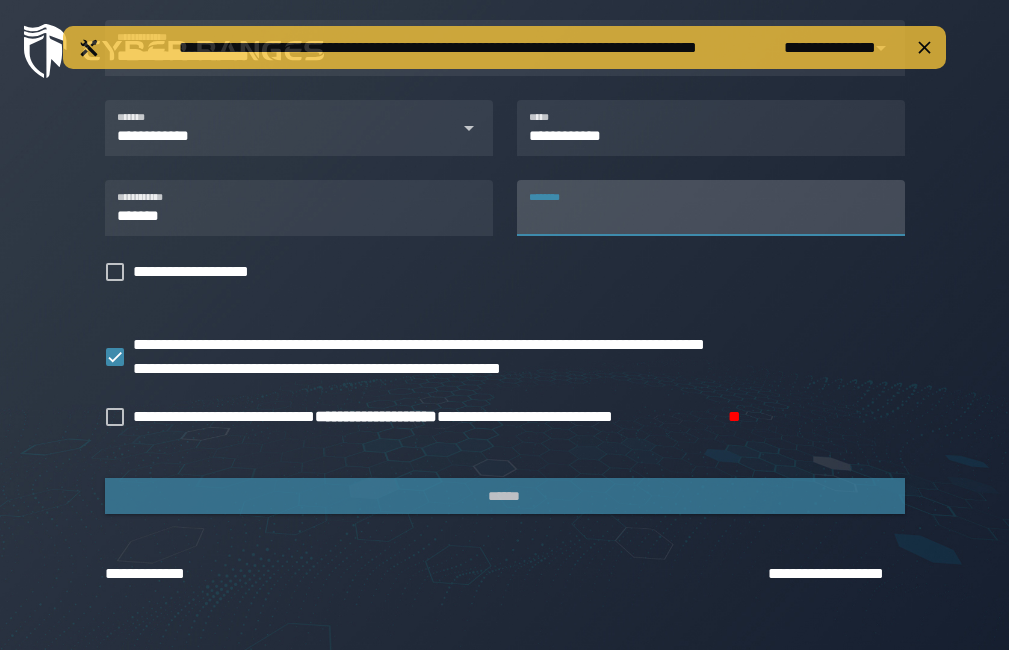 click on "********" at bounding box center (711, 208) 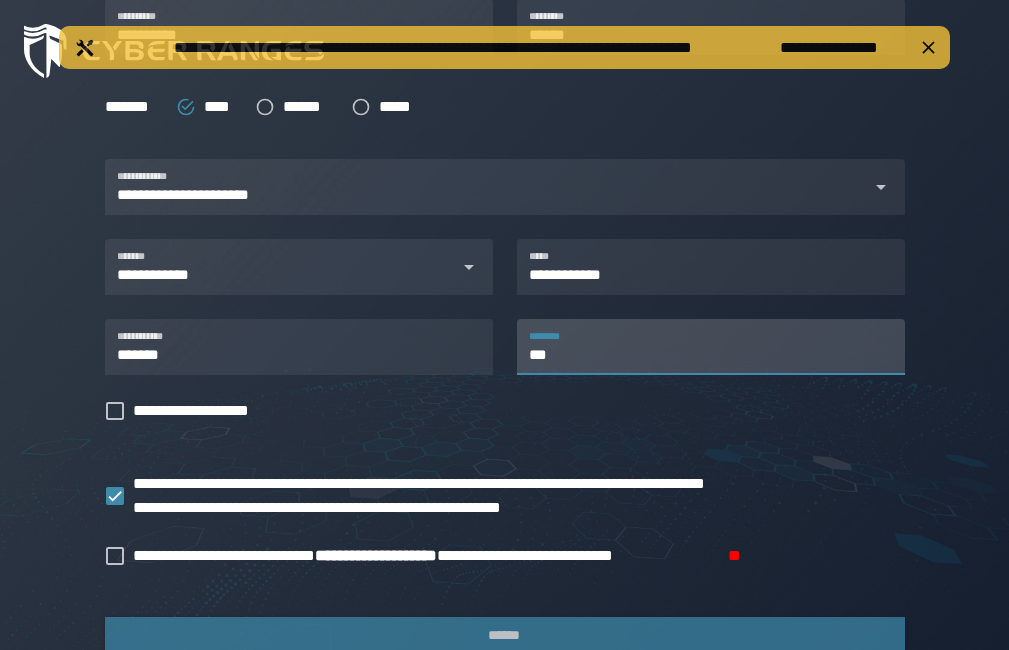 scroll, scrollTop: 681, scrollLeft: 0, axis: vertical 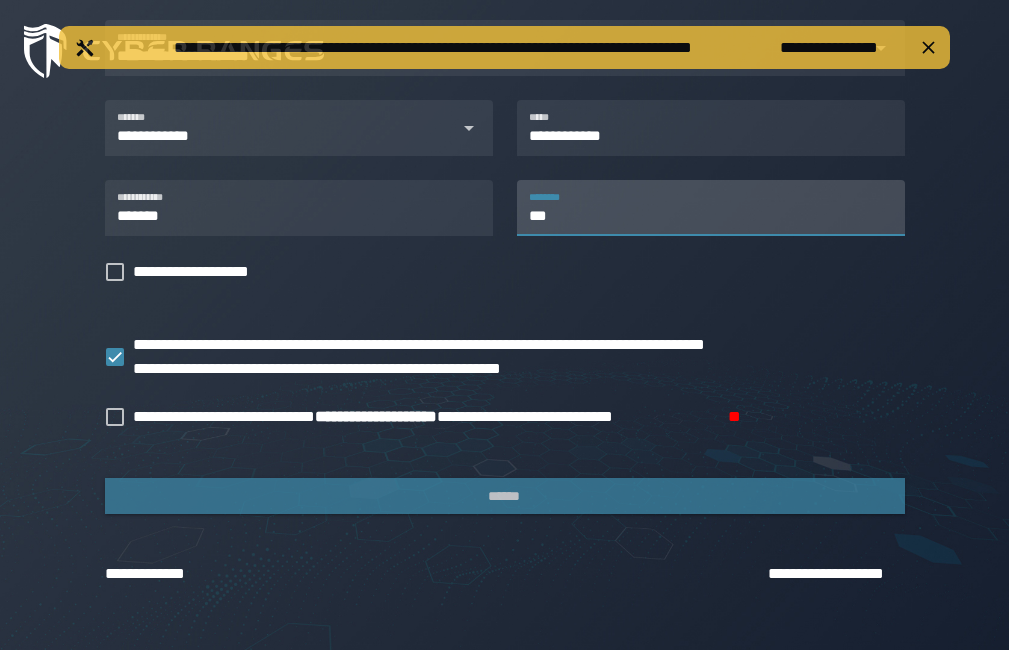 type on "***" 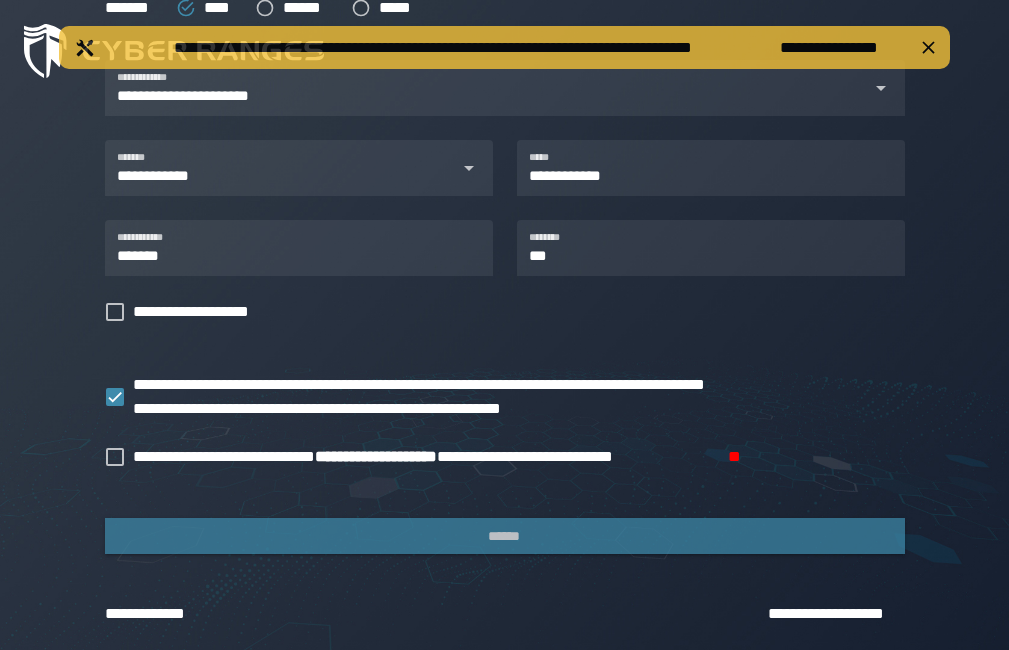 scroll, scrollTop: 681, scrollLeft: 0, axis: vertical 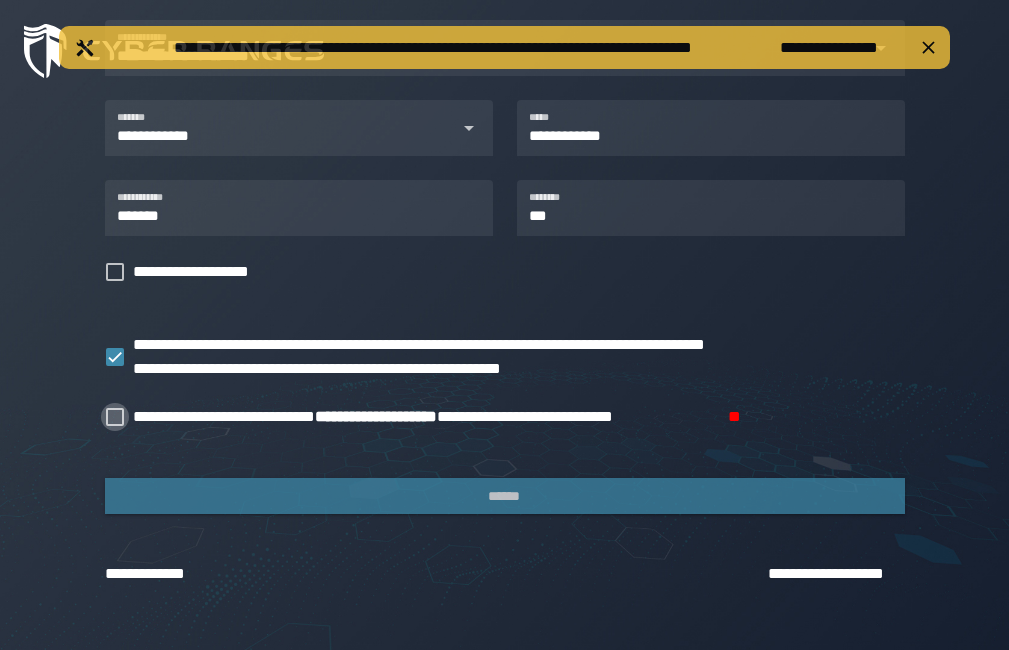 click on "**********" at bounding box center (426, 417) 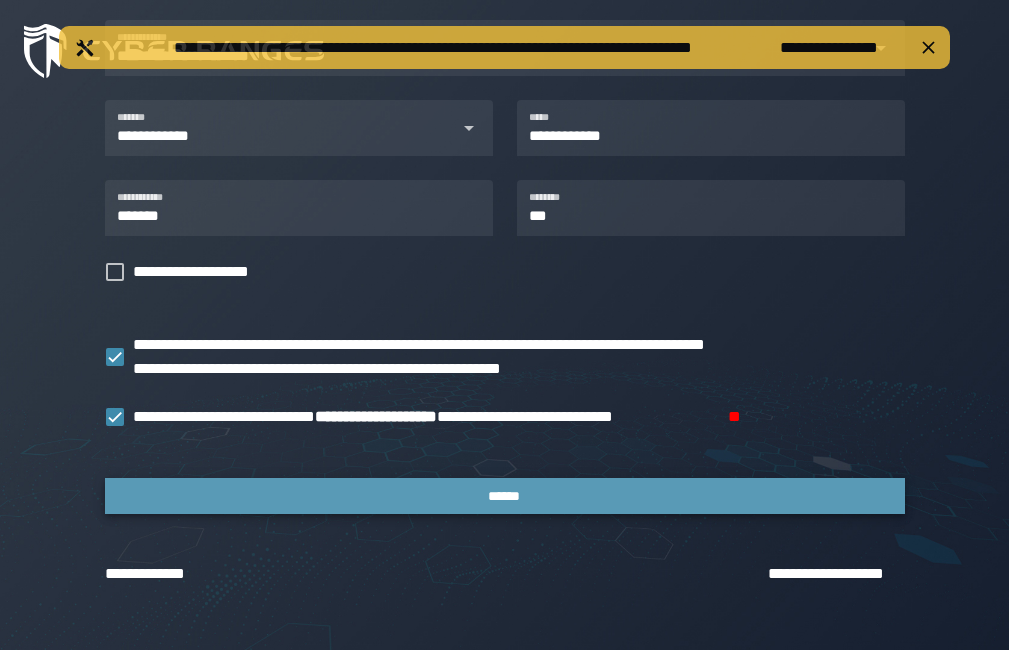 click on "******" at bounding box center [505, 496] 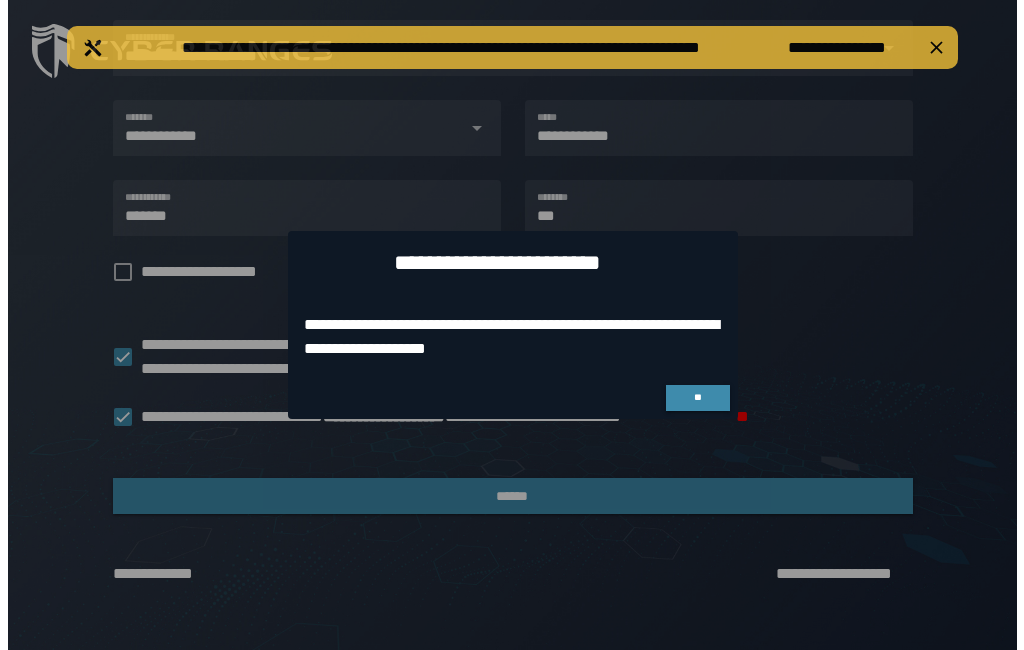 scroll, scrollTop: 0, scrollLeft: 0, axis: both 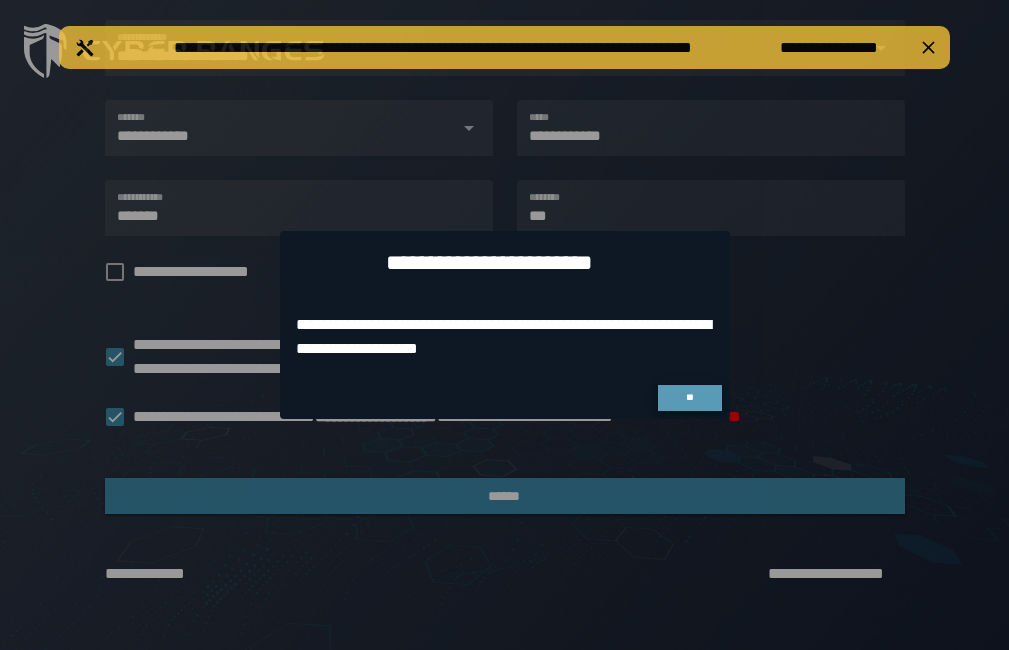 click on "**" at bounding box center [689, 397] 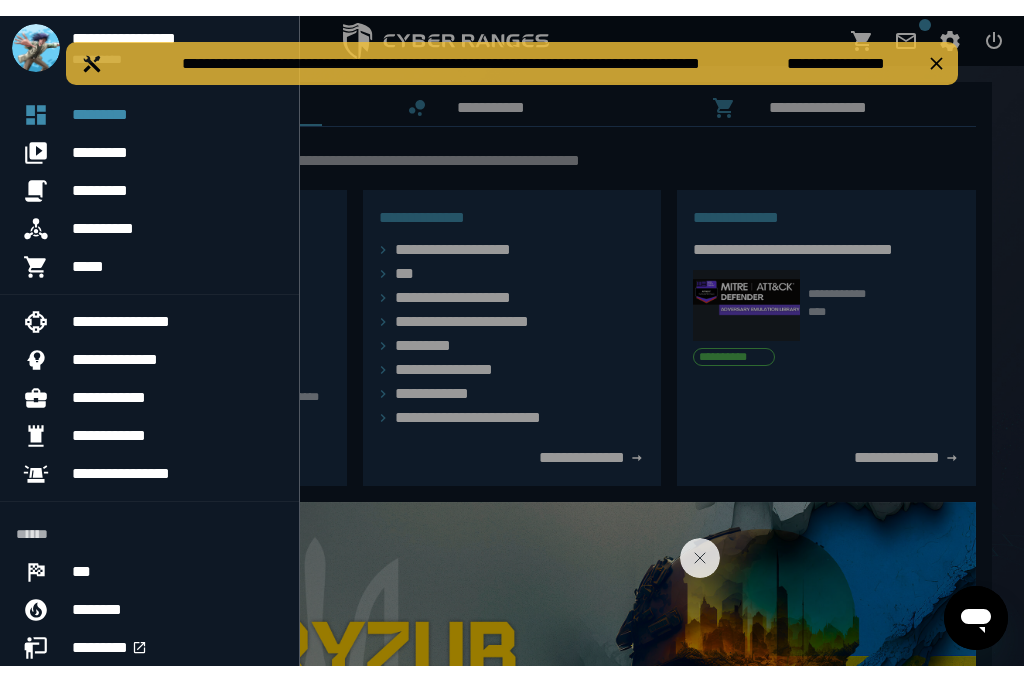 scroll, scrollTop: 0, scrollLeft: 0, axis: both 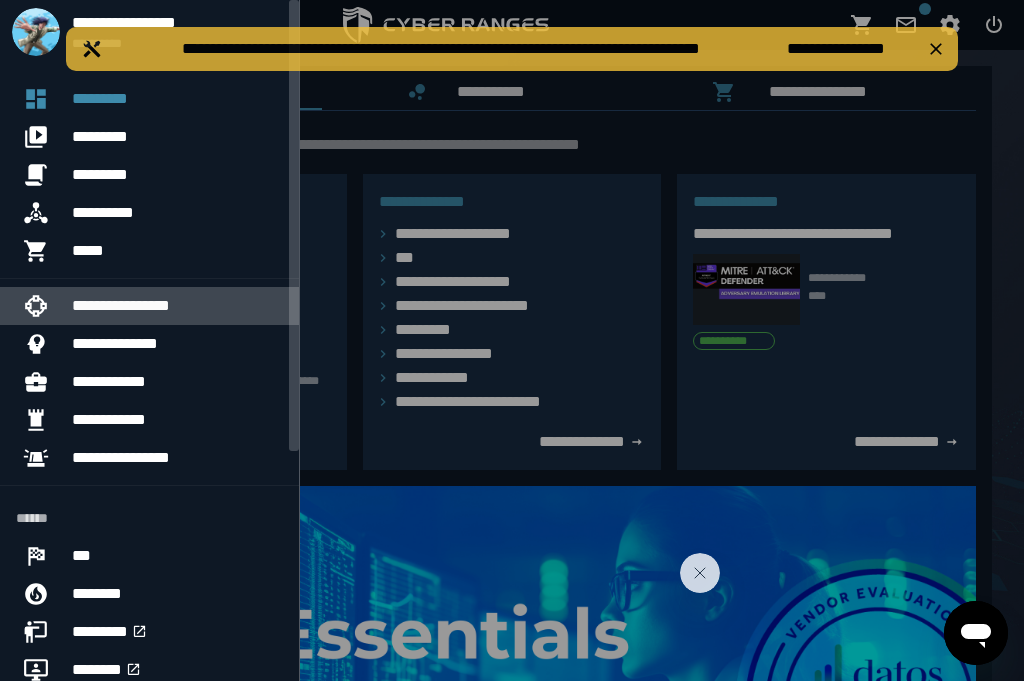 click on "**********" at bounding box center (177, 306) 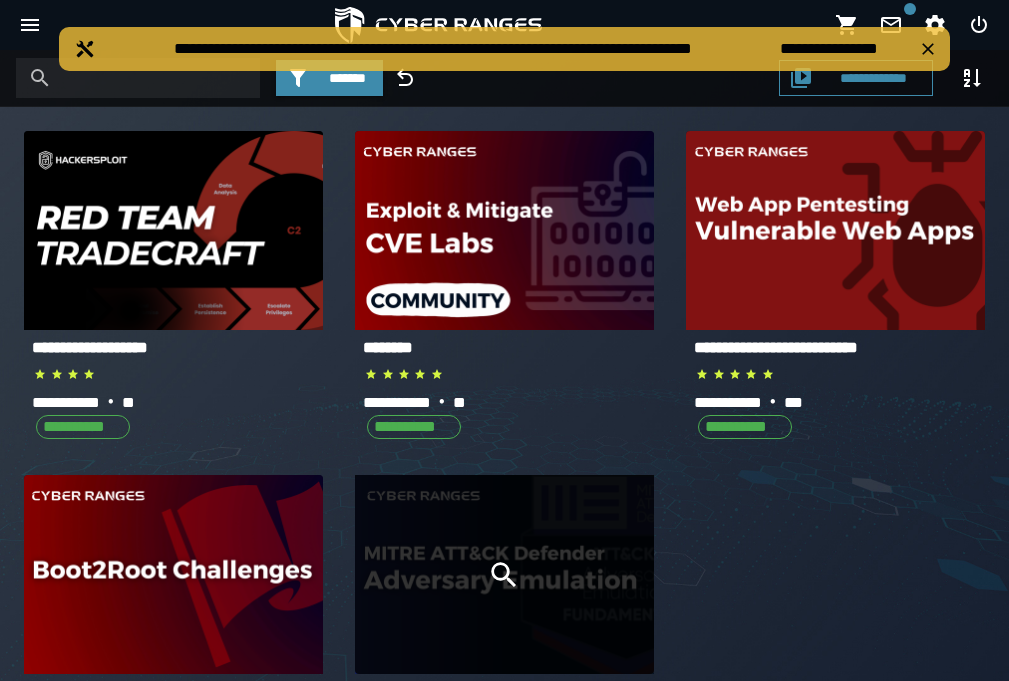 click 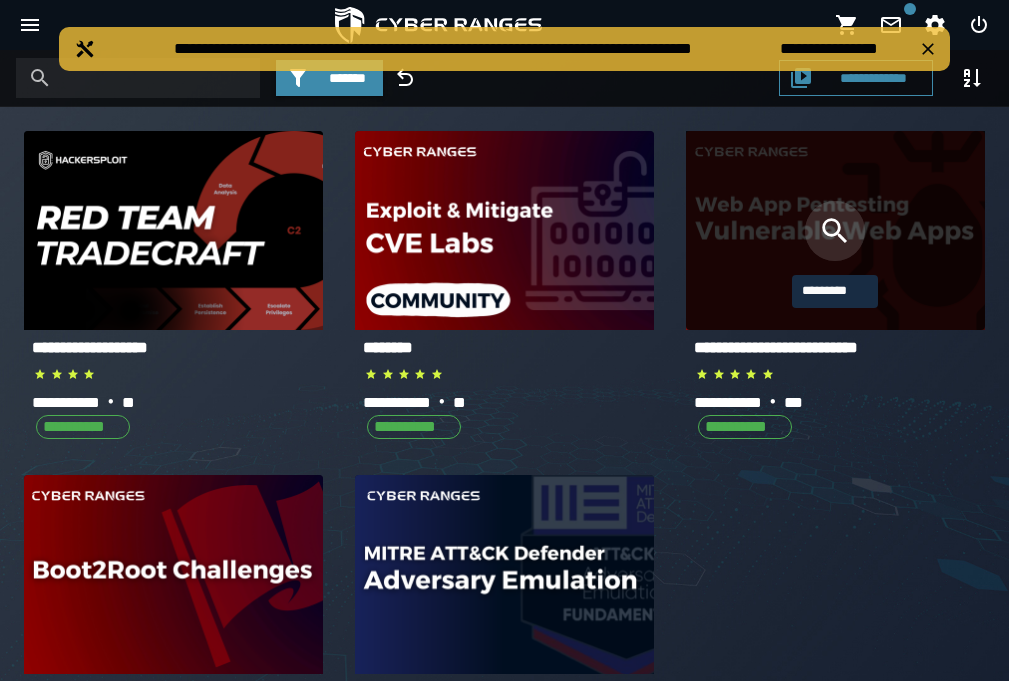 click at bounding box center [835, 231] 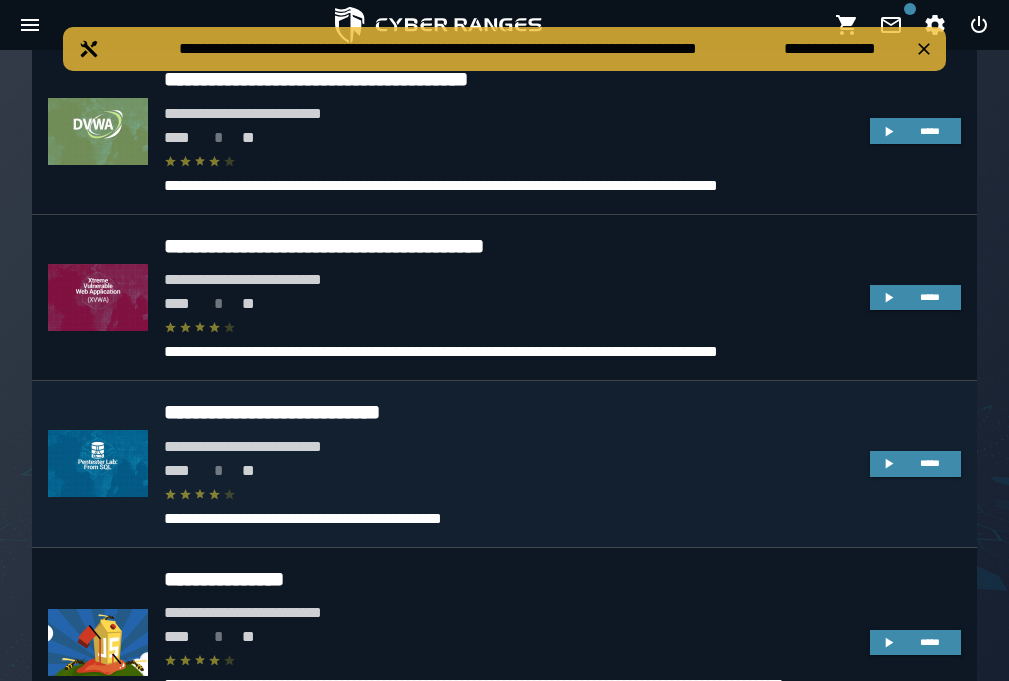 scroll, scrollTop: 720, scrollLeft: 0, axis: vertical 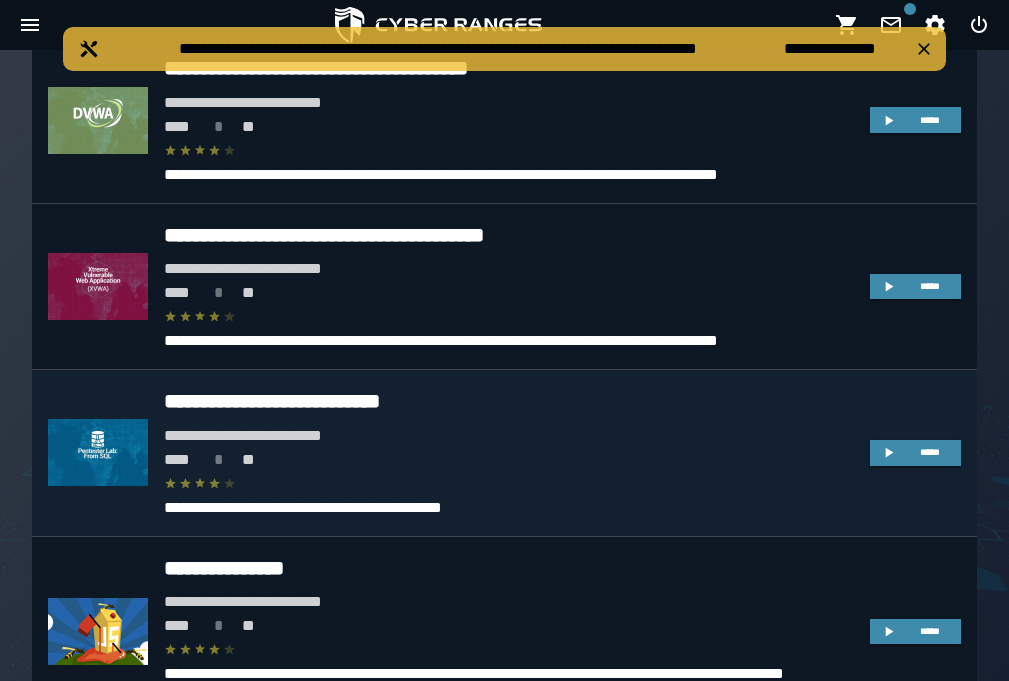 click on "**********" at bounding box center [509, 436] 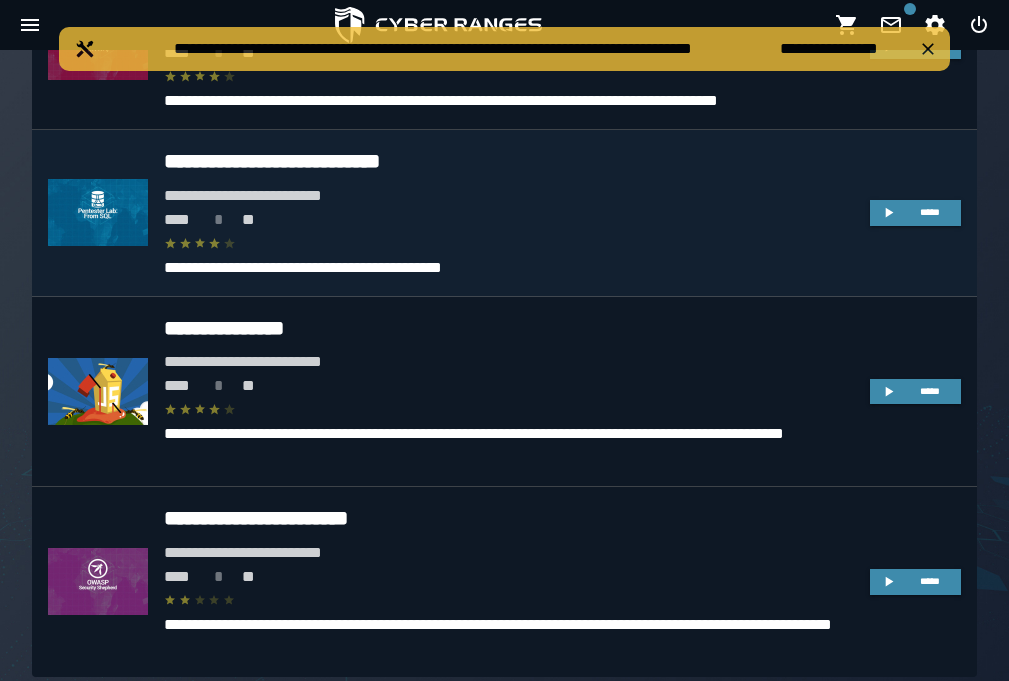 scroll, scrollTop: 840, scrollLeft: 0, axis: vertical 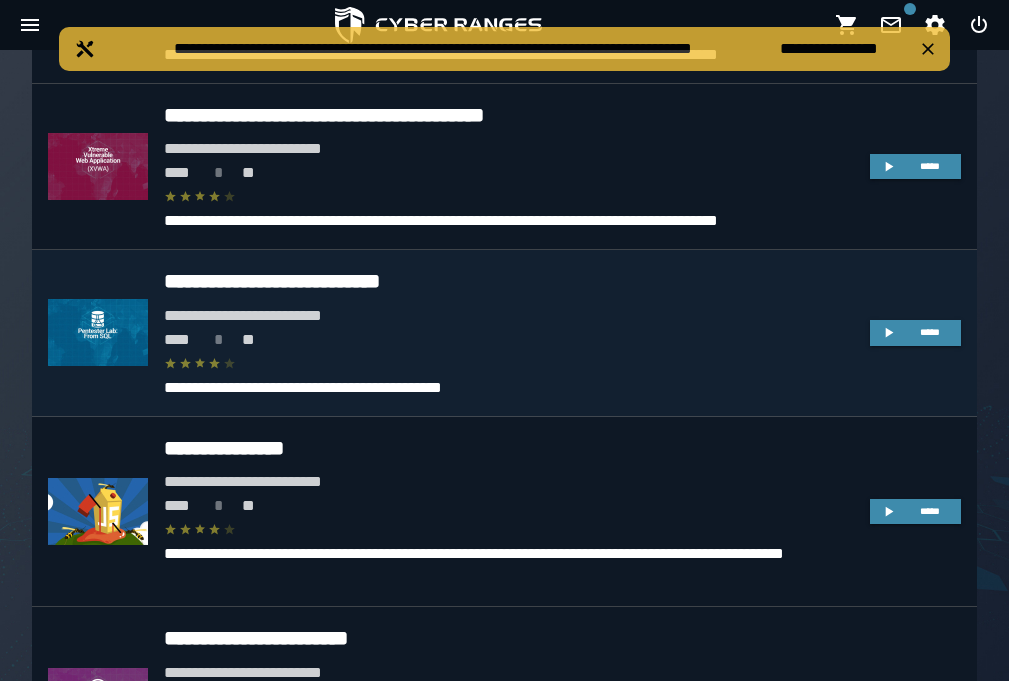 click on "**********" at bounding box center [509, 316] 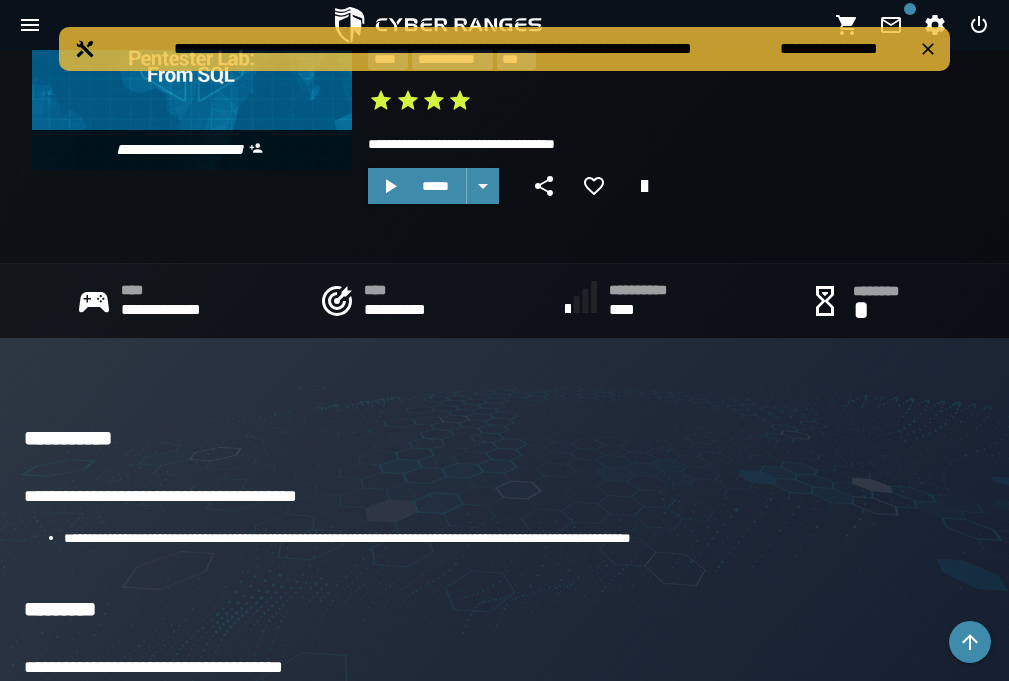 scroll, scrollTop: 15, scrollLeft: 0, axis: vertical 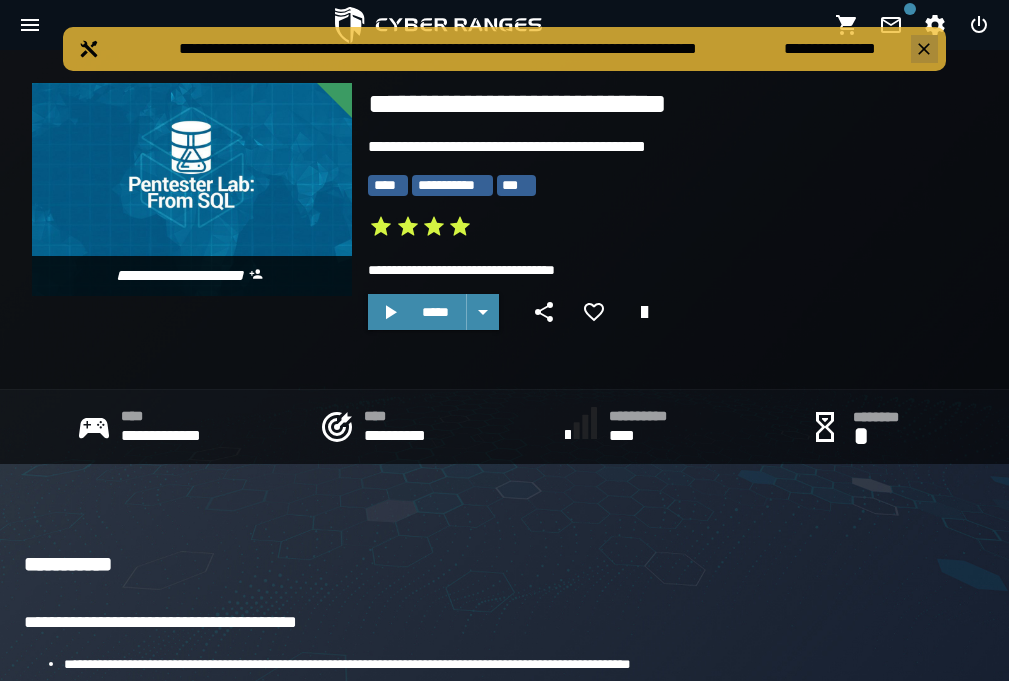 click 